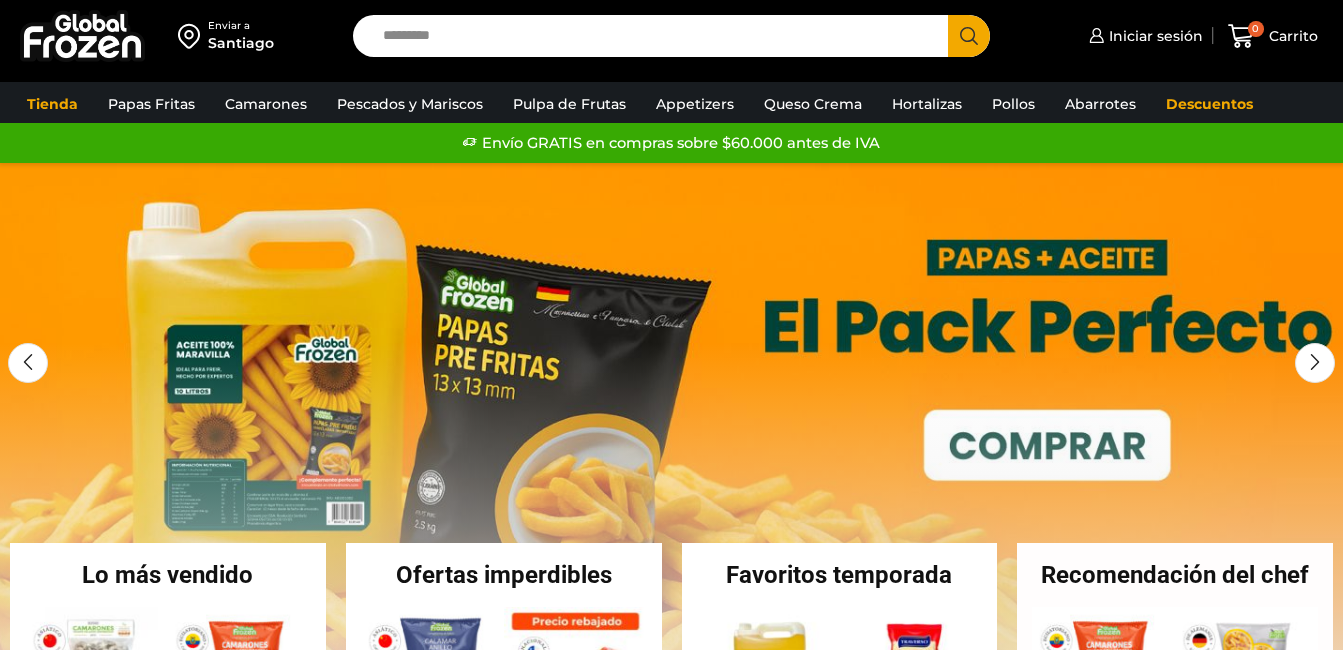 scroll, scrollTop: 0, scrollLeft: 0, axis: both 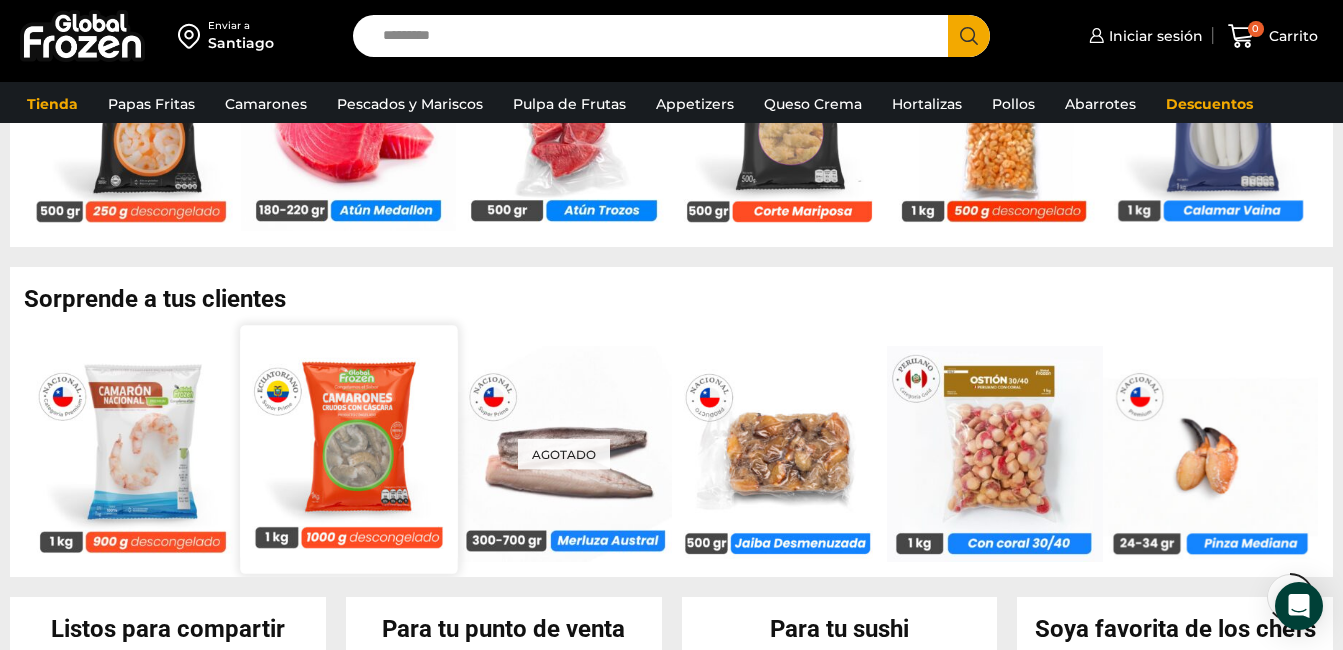 click at bounding box center [348, 448] 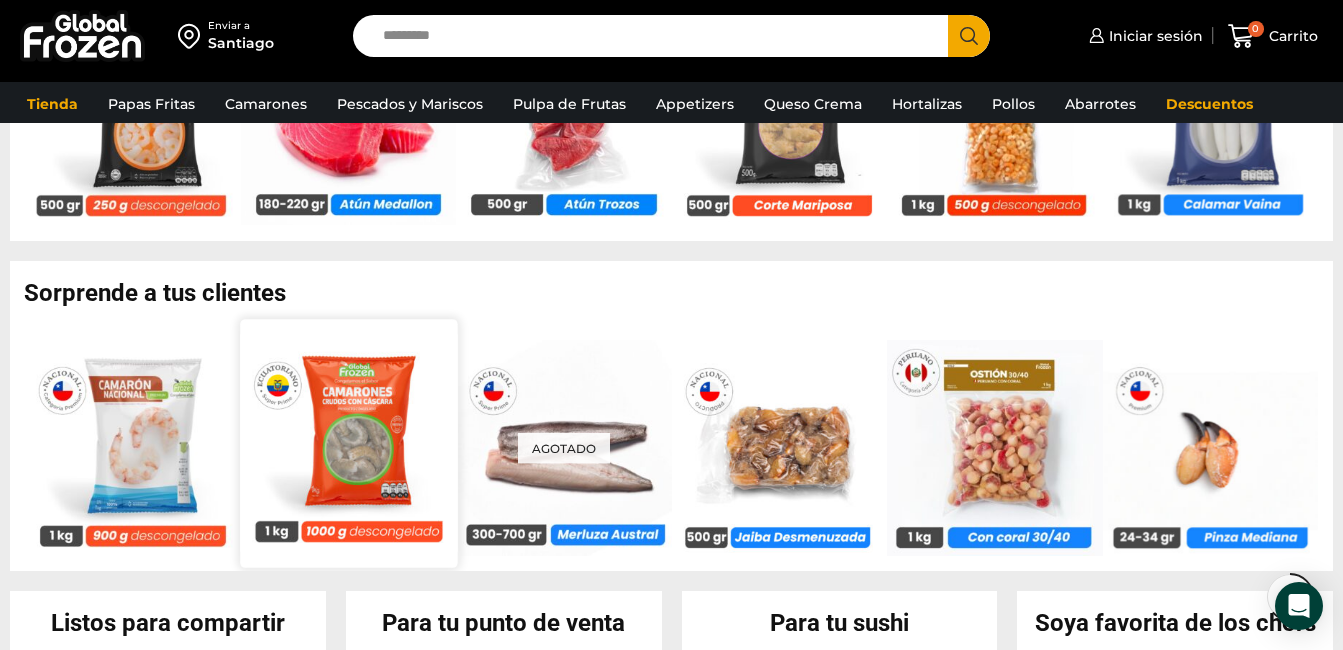 scroll, scrollTop: 1465, scrollLeft: 0, axis: vertical 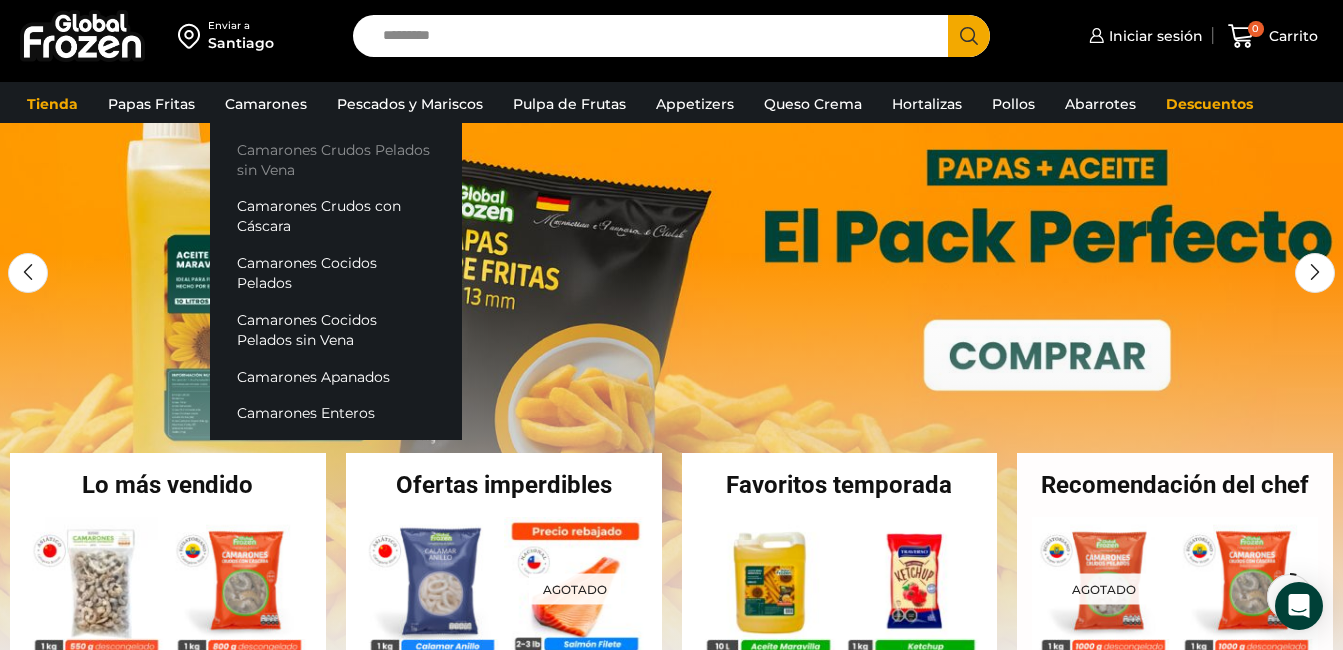 click on "Camarones Crudos Pelados sin Vena" at bounding box center [336, 159] 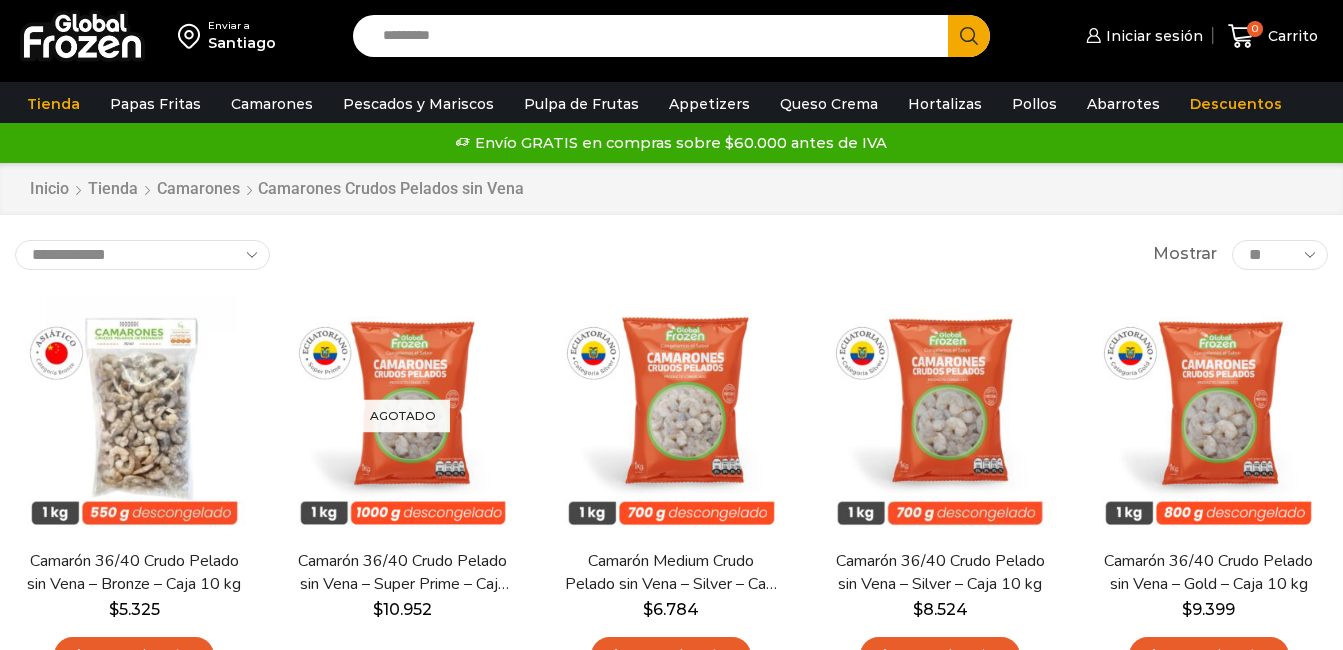 scroll, scrollTop: 0, scrollLeft: 0, axis: both 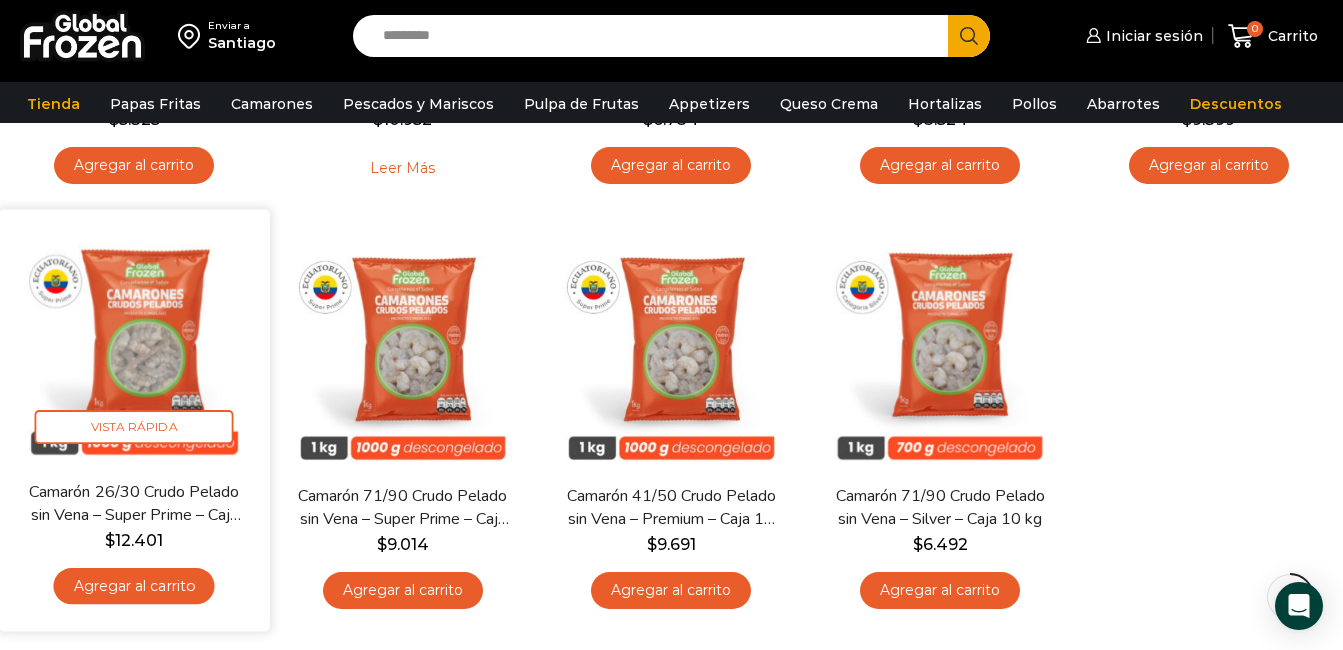 click at bounding box center [134, 345] 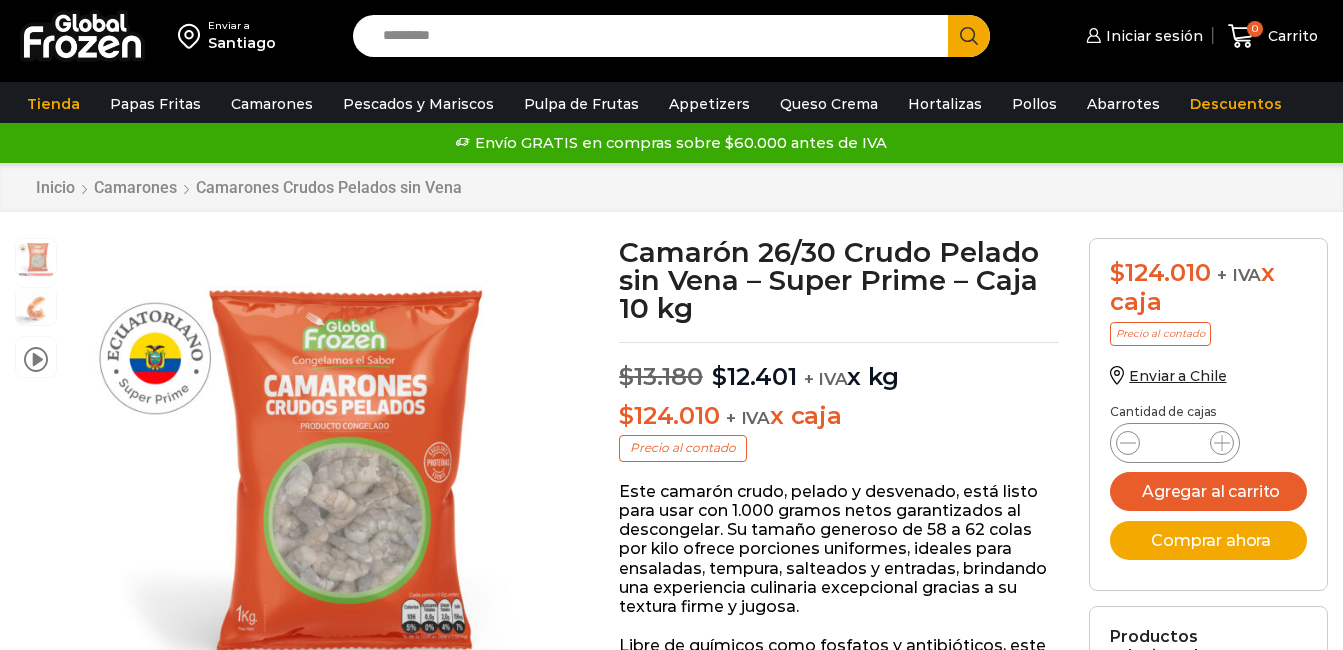 scroll, scrollTop: 1, scrollLeft: 0, axis: vertical 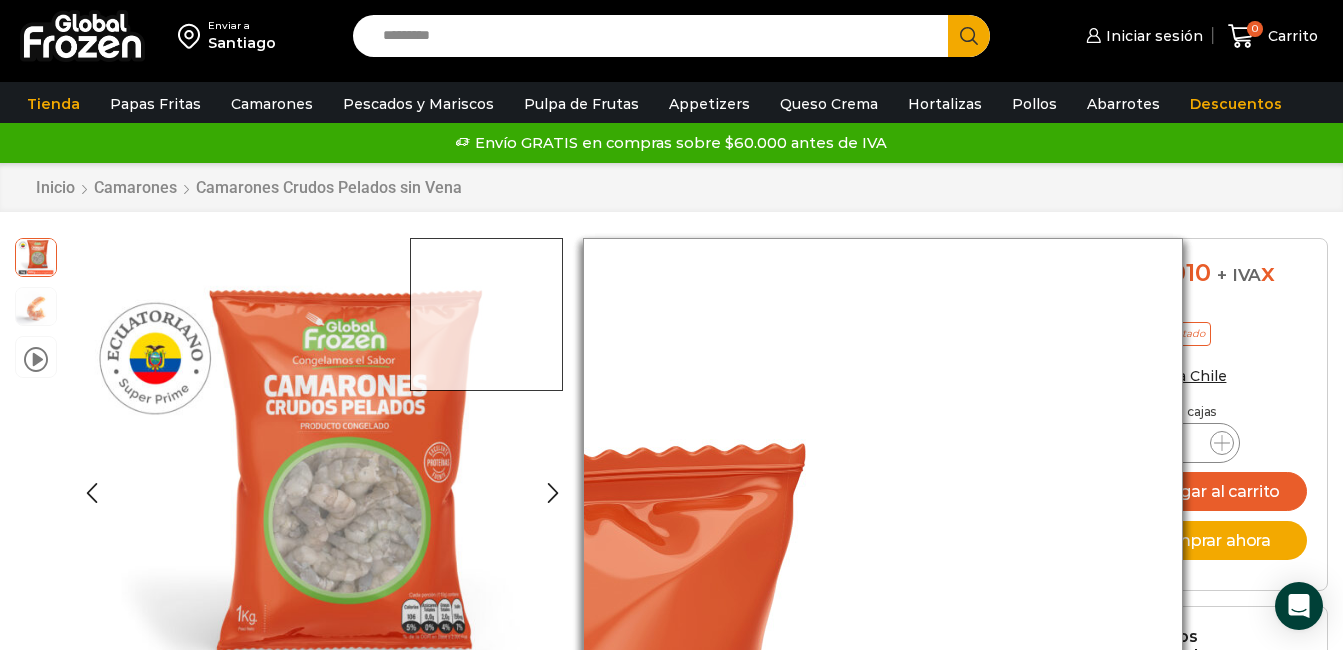 click at bounding box center (322, 493) 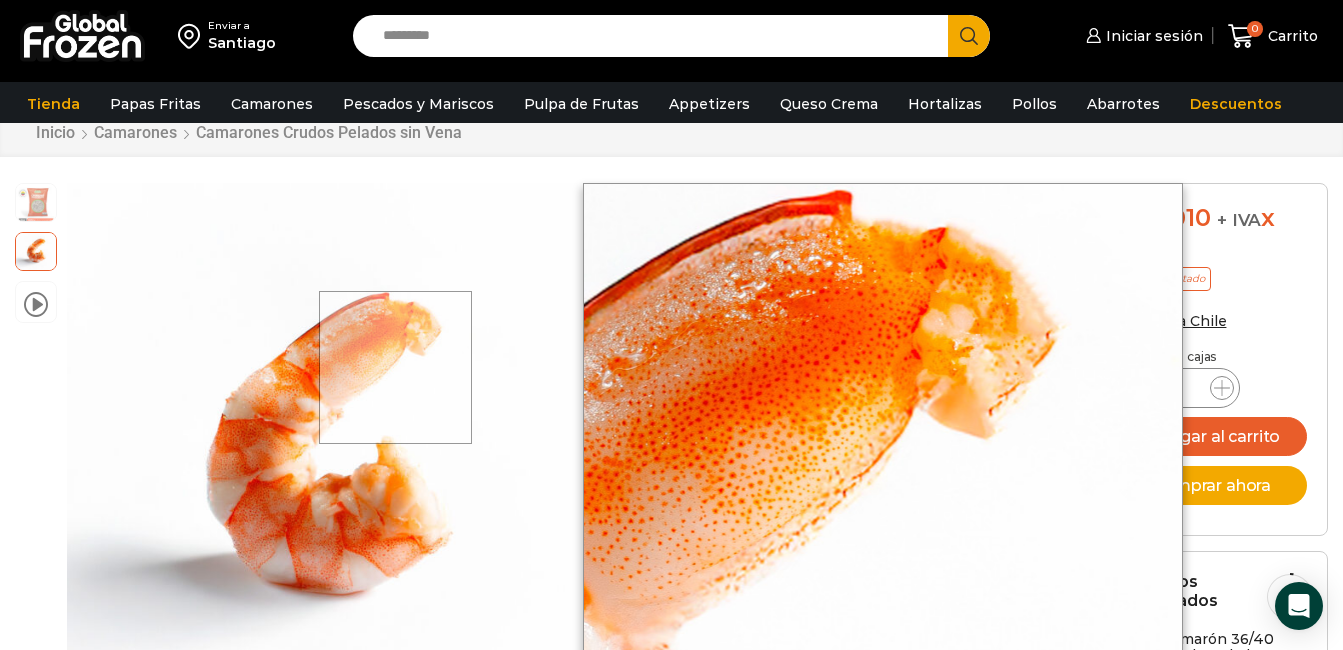 scroll, scrollTop: 100, scrollLeft: 0, axis: vertical 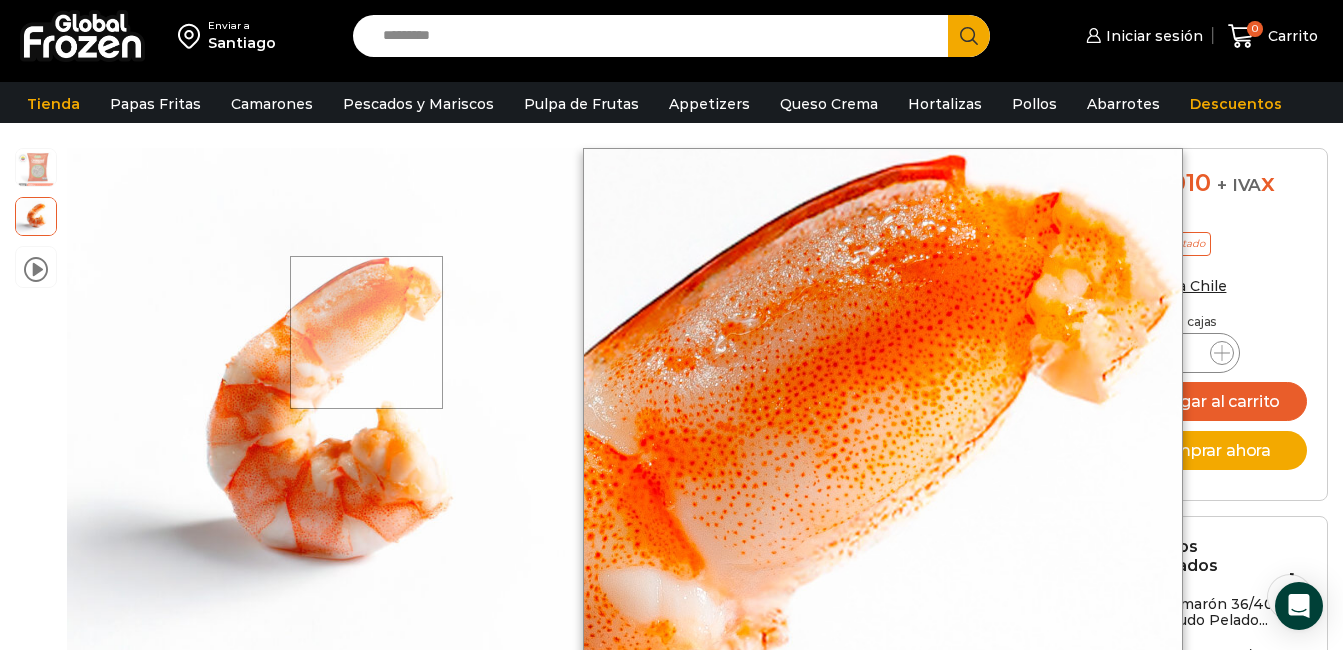 click at bounding box center (366, 332) 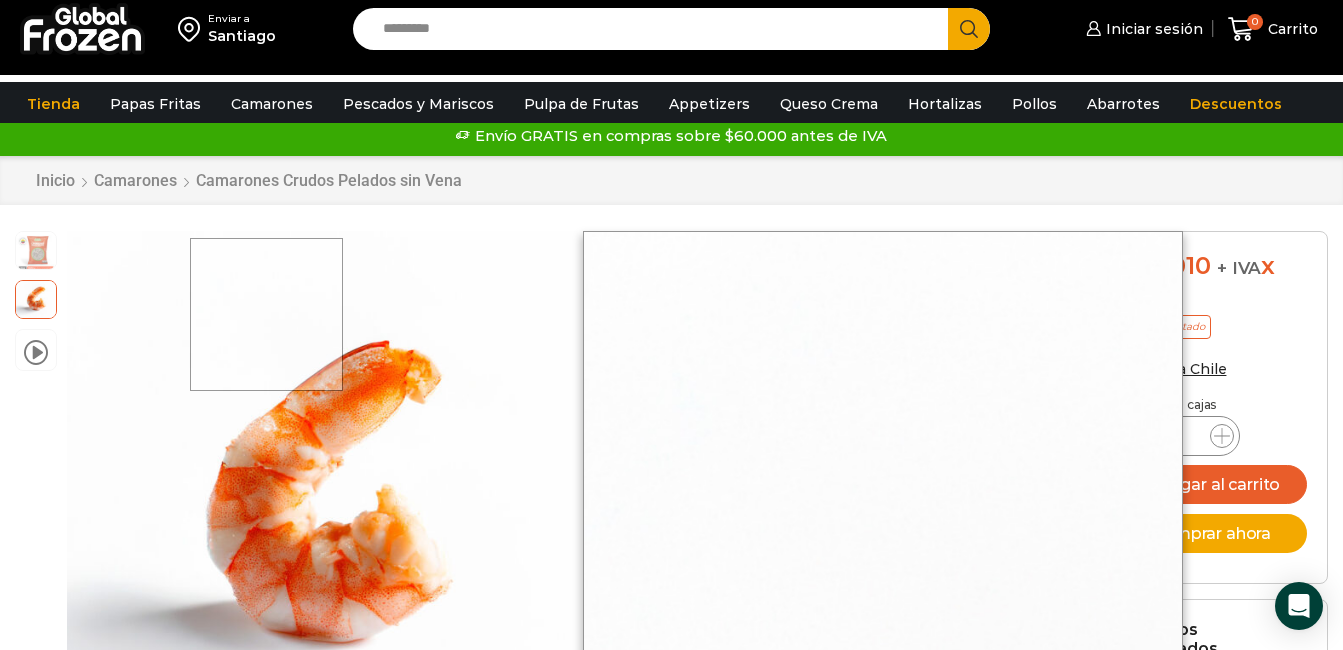 scroll, scrollTop: 0, scrollLeft: 0, axis: both 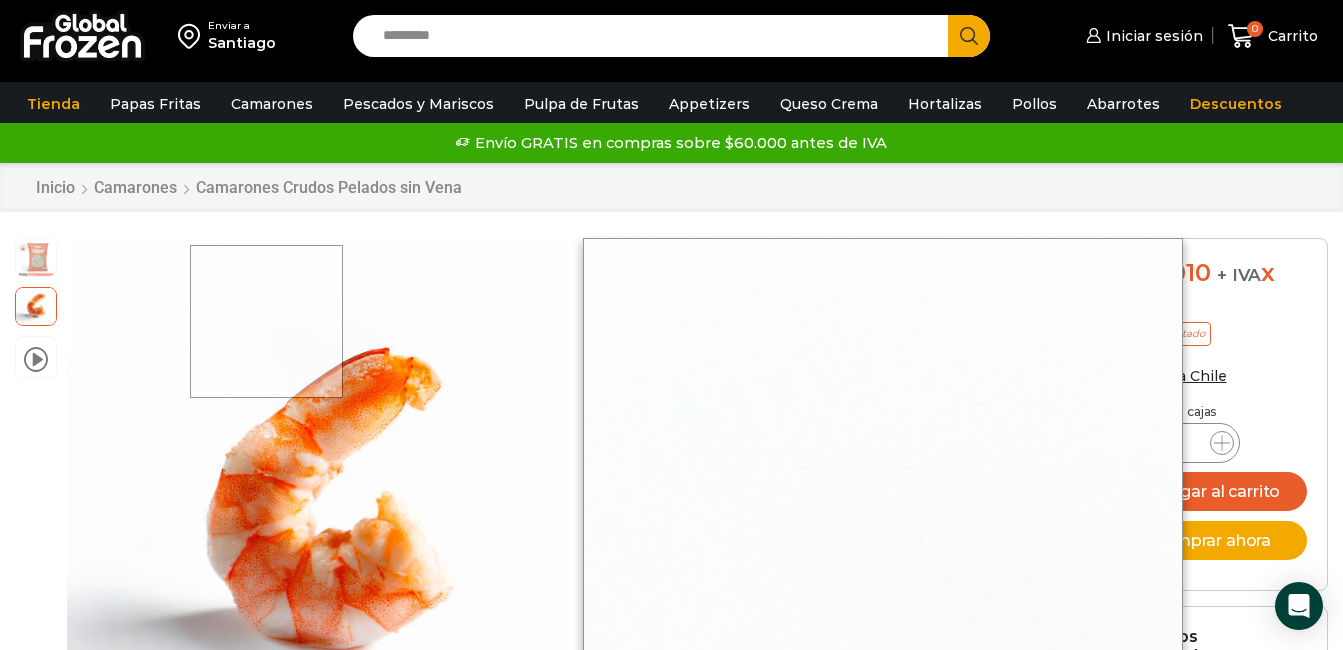 click at bounding box center [266, 321] 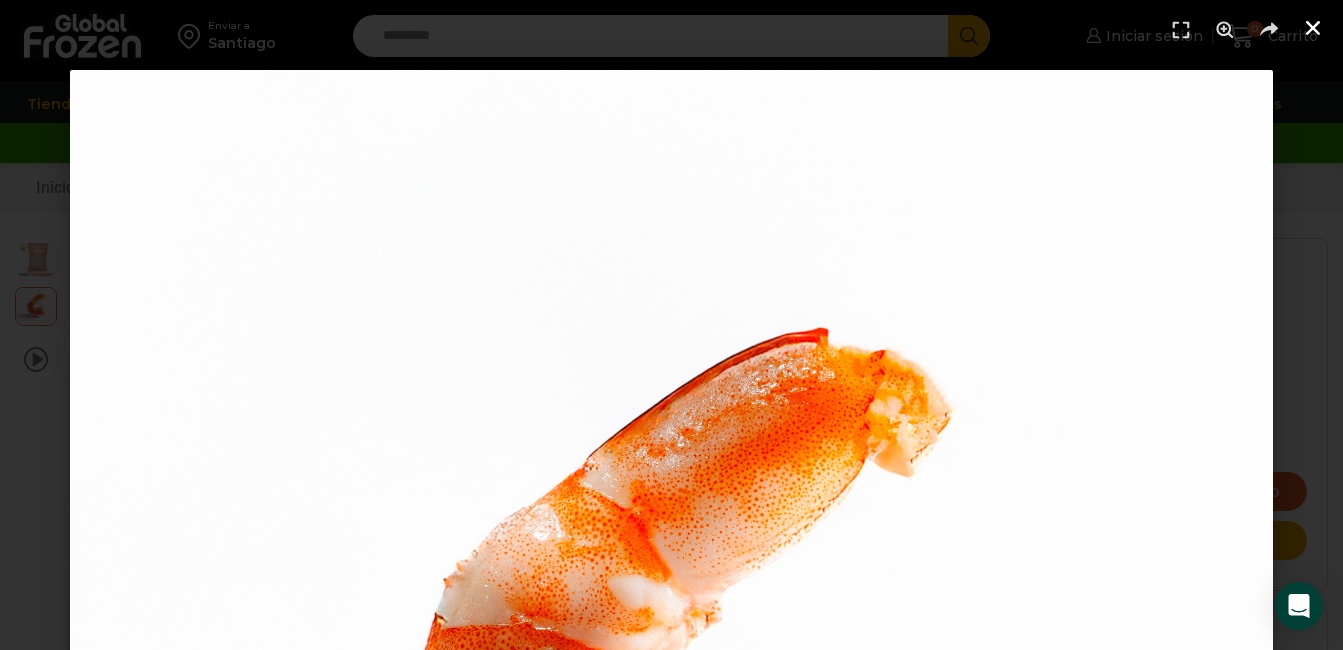 click at bounding box center (1313, 28) 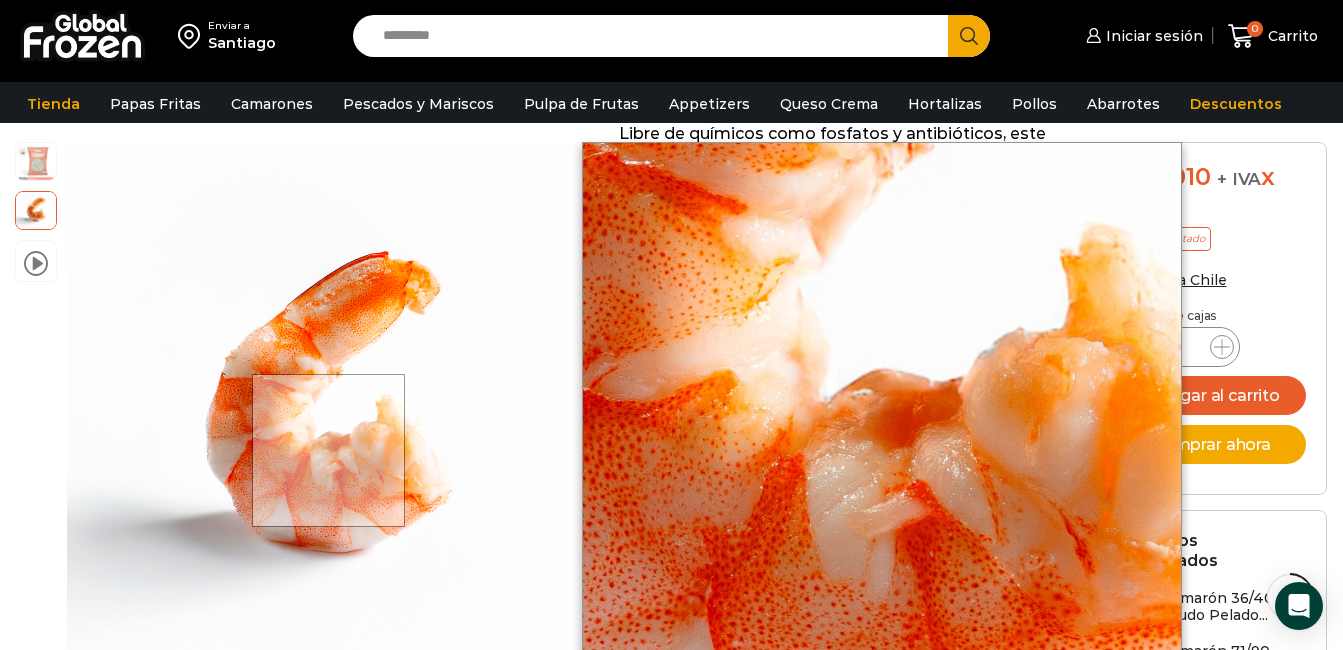 scroll, scrollTop: 700, scrollLeft: 0, axis: vertical 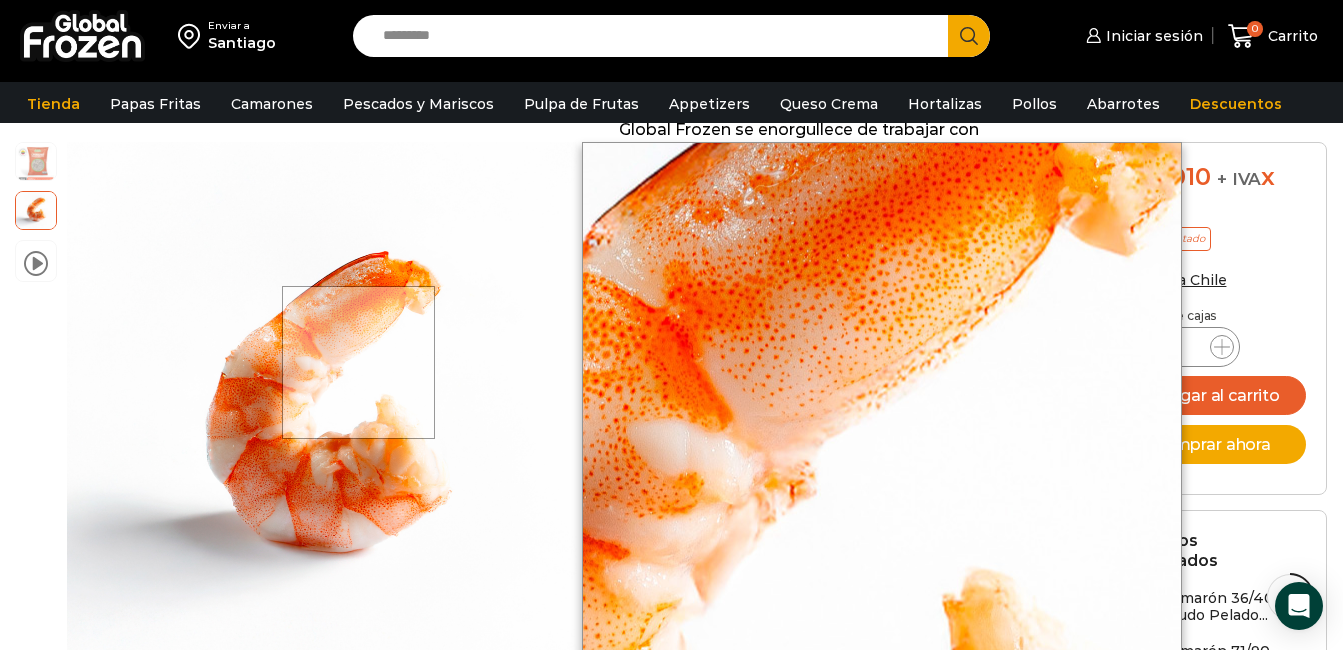 click at bounding box center (358, 362) 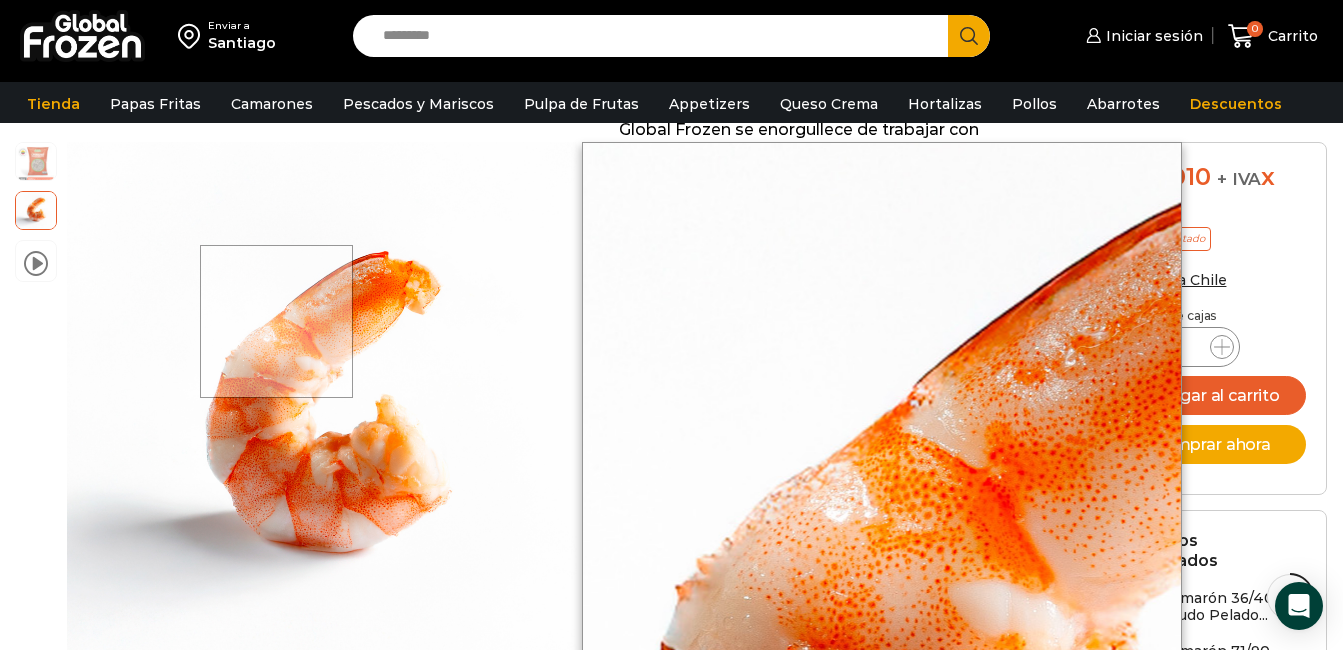 drag, startPoint x: 238, startPoint y: 291, endPoint x: 228, endPoint y: 286, distance: 11.18034 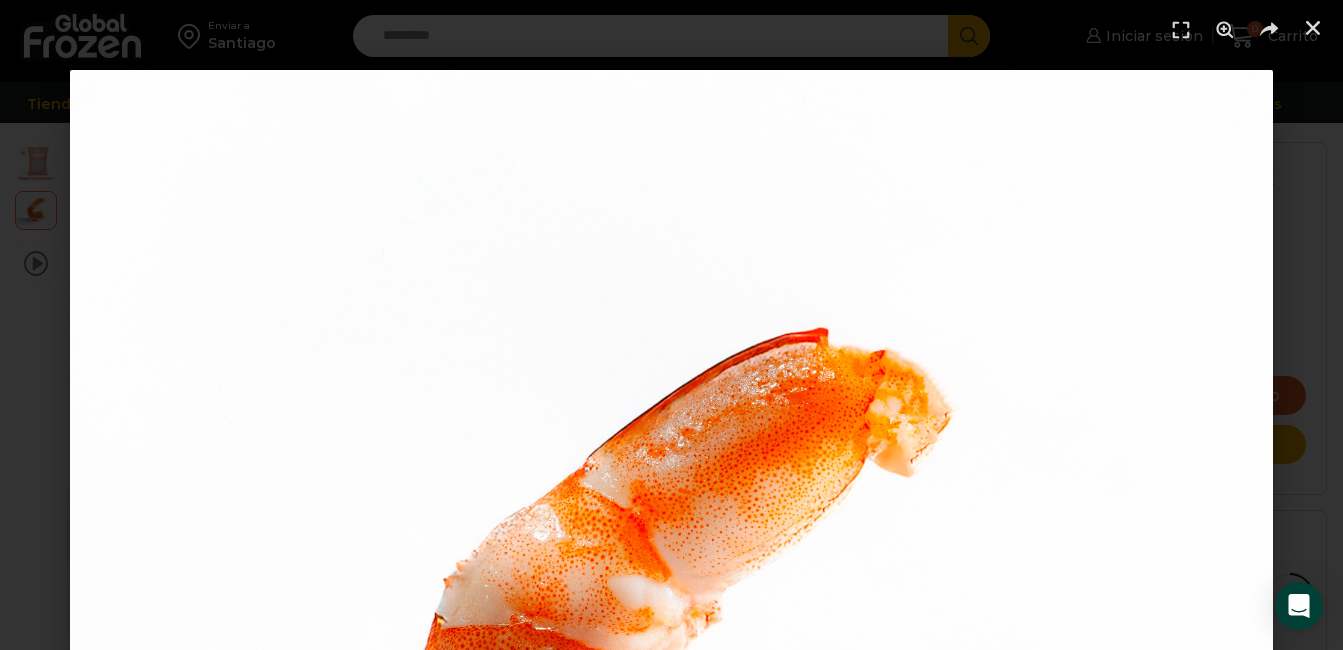 scroll, scrollTop: 774, scrollLeft: 0, axis: vertical 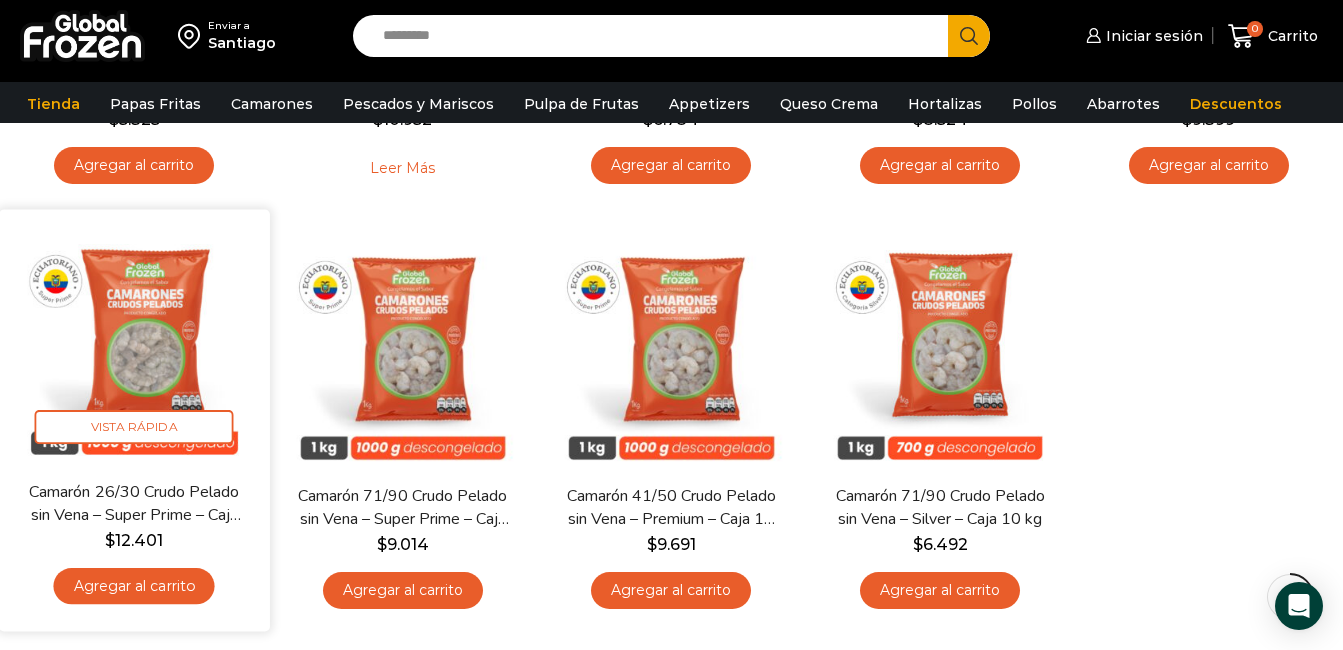click on "Camarón 26/30 Crudo Pelado sin Vena – Super Prime – Caja 10 kg" at bounding box center (134, 503) 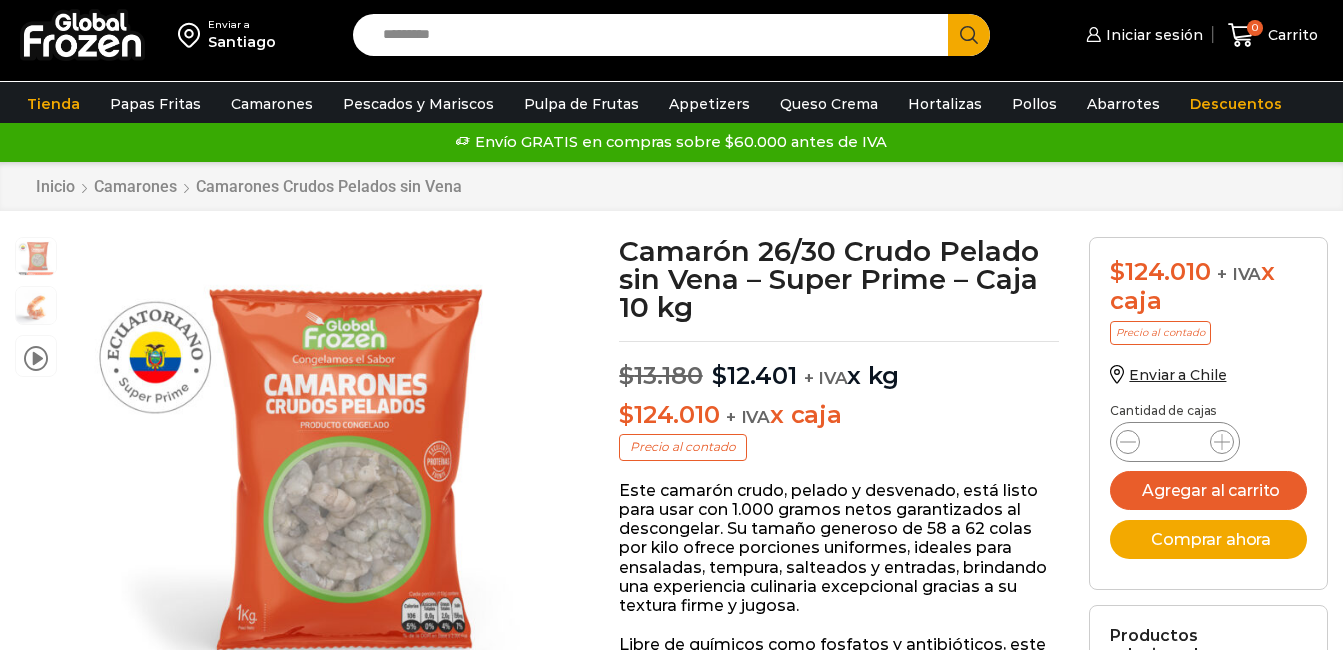 scroll, scrollTop: 1, scrollLeft: 0, axis: vertical 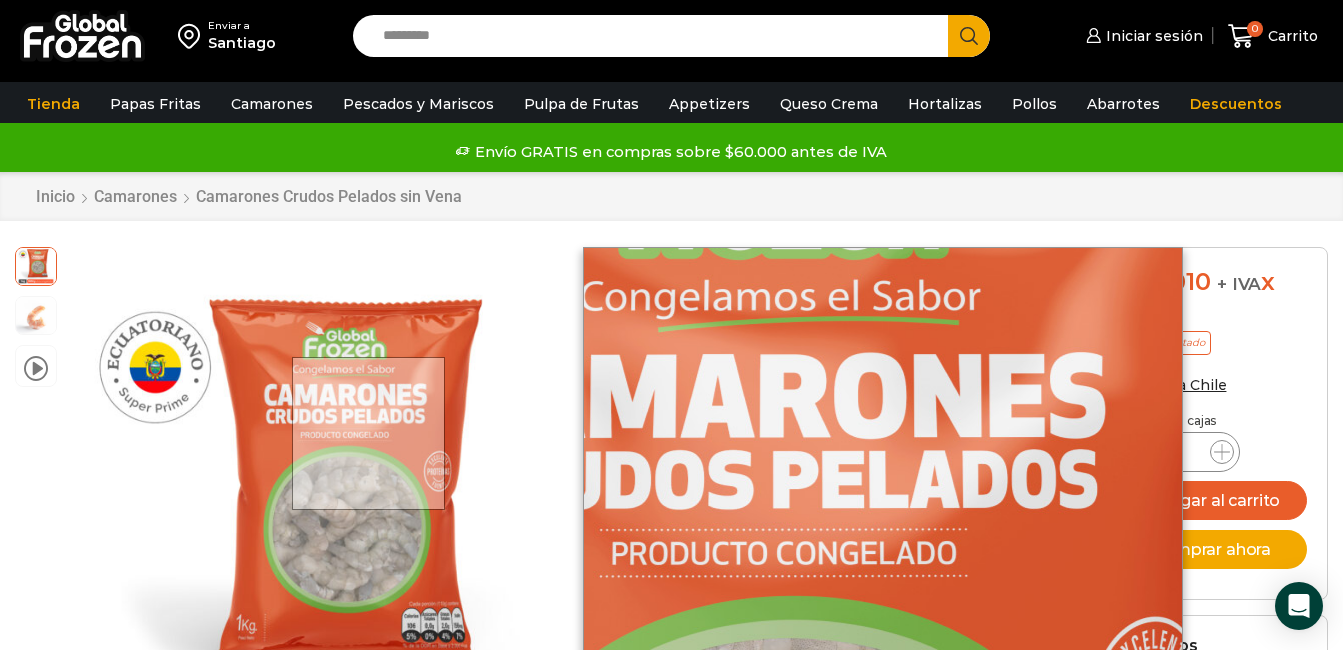 click at bounding box center [368, 433] 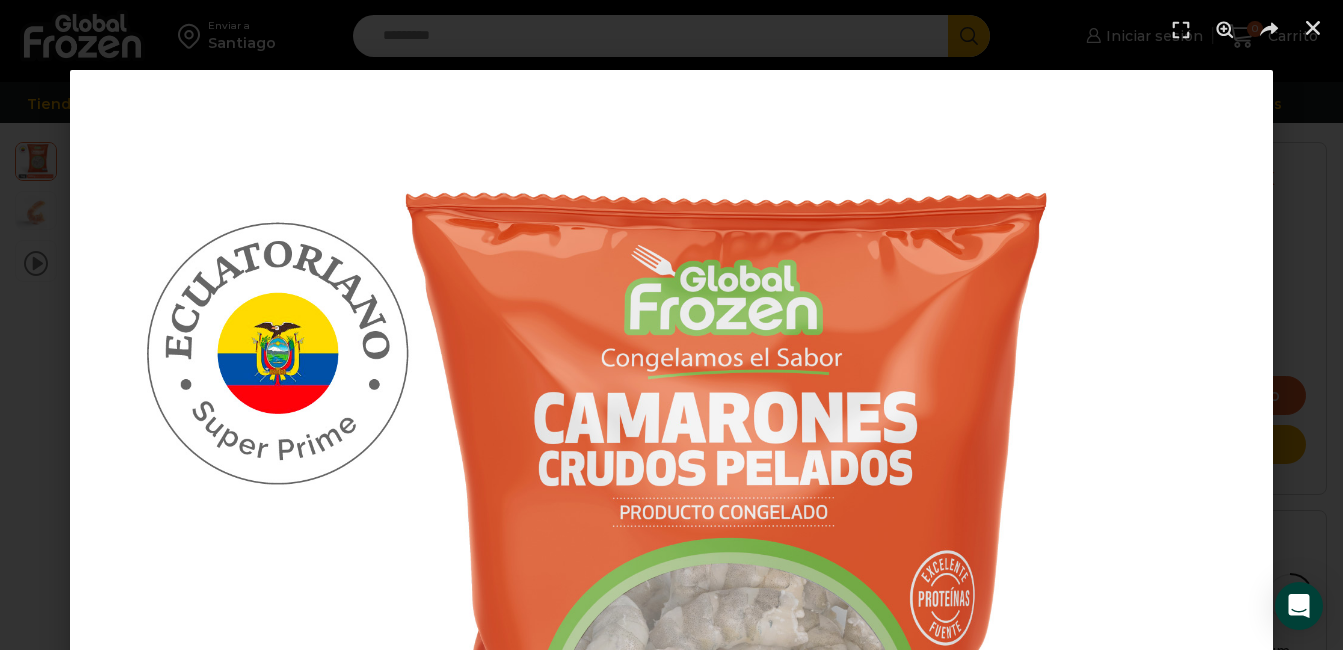 scroll, scrollTop: 601, scrollLeft: 0, axis: vertical 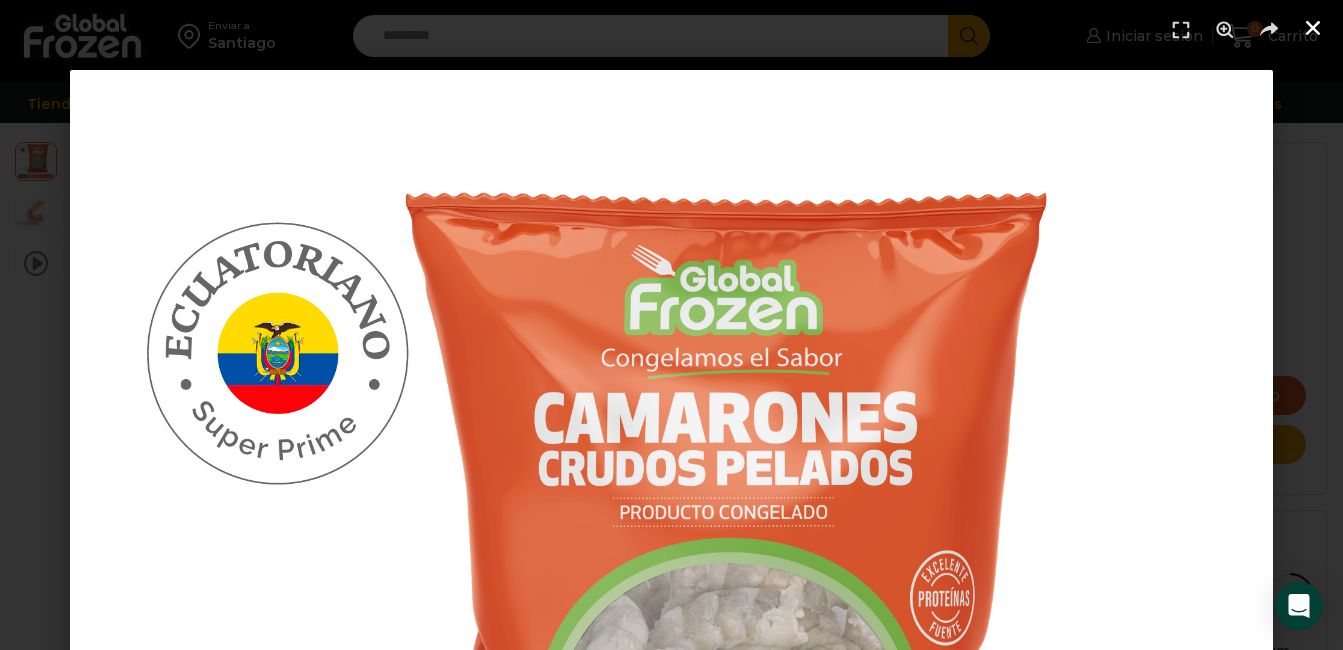 click 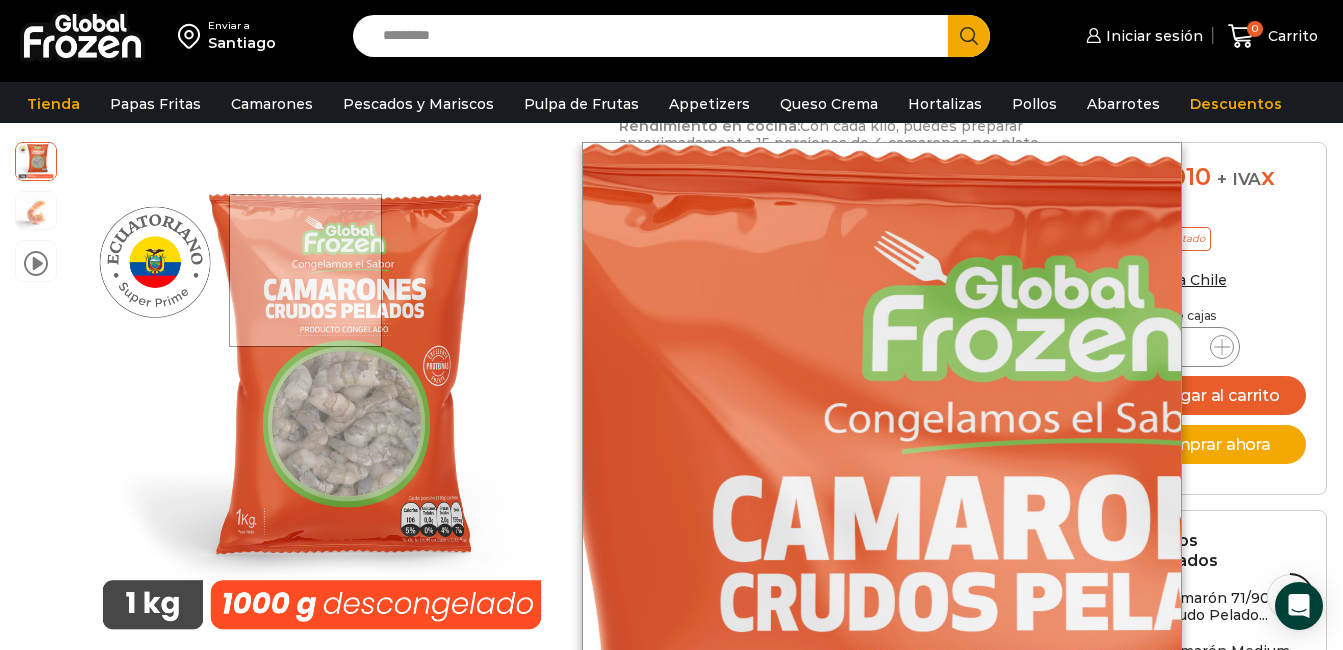 click at bounding box center (305, 270) 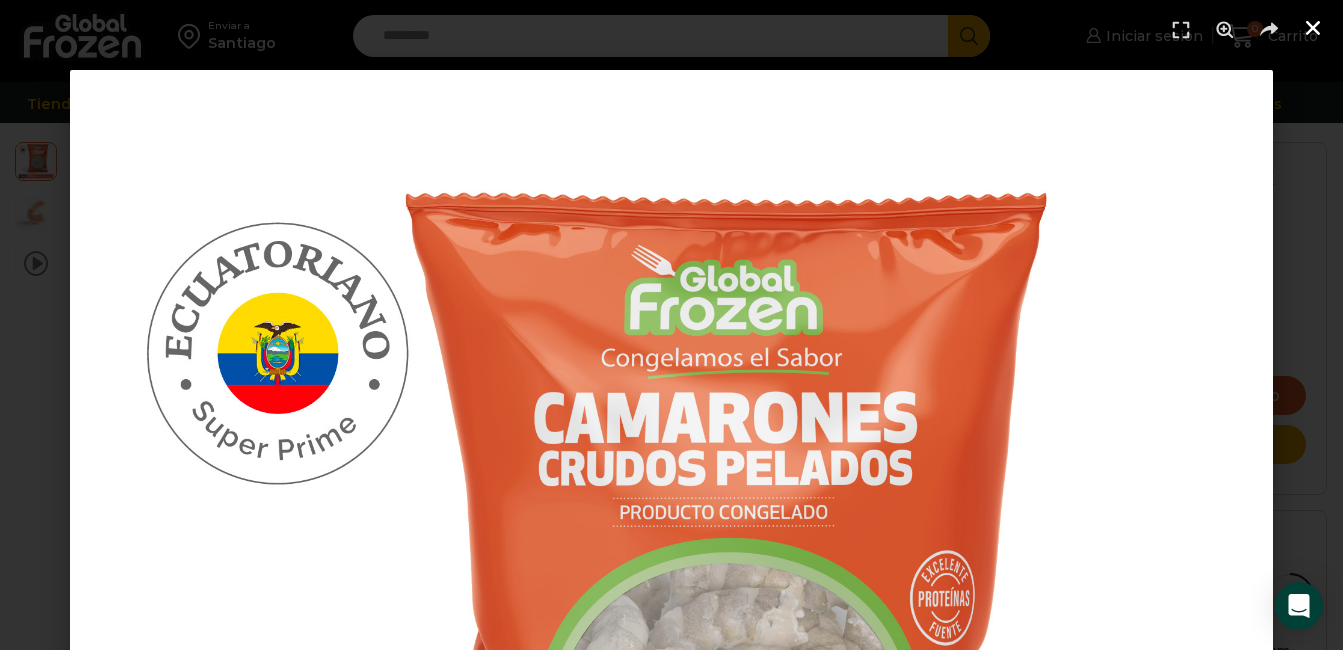 click 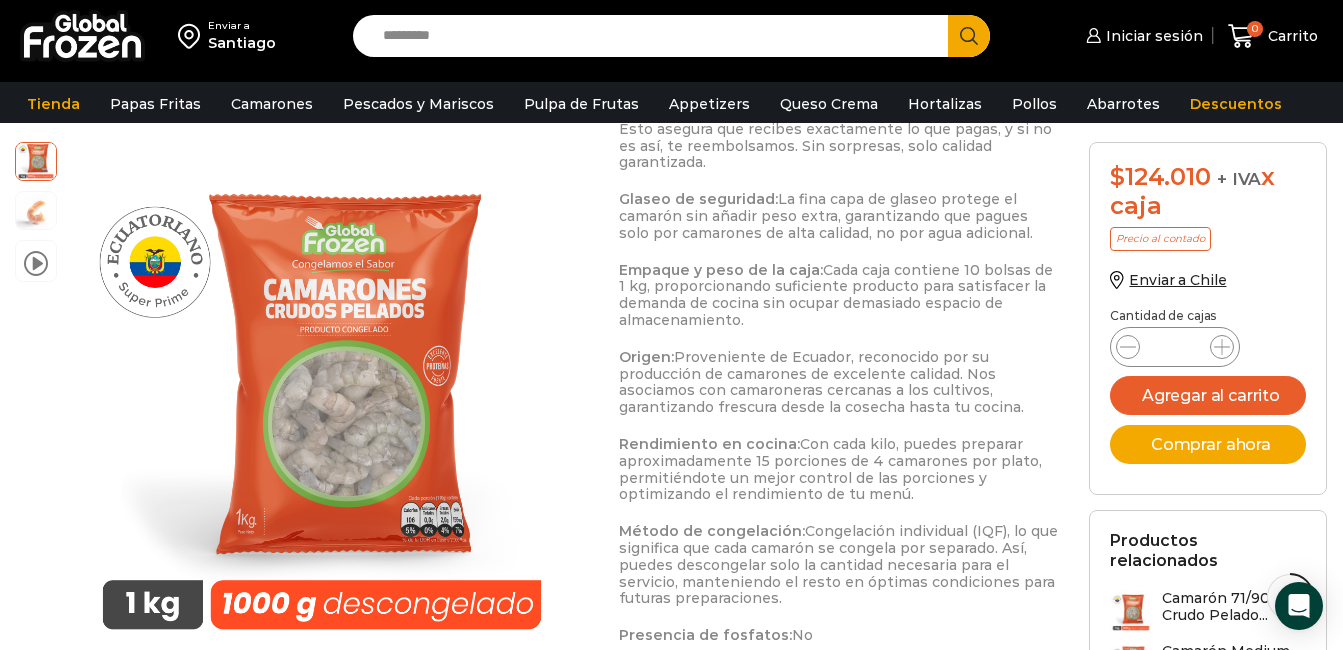scroll, scrollTop: 1504, scrollLeft: 0, axis: vertical 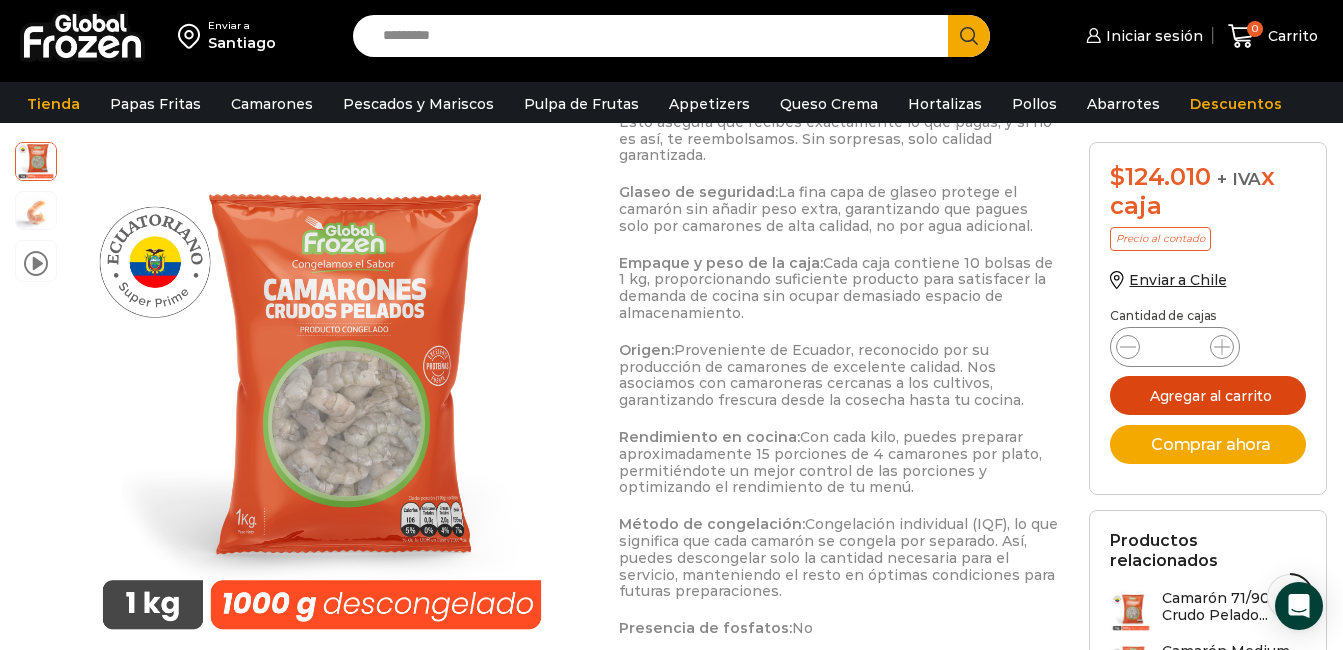click on "Agregar al carrito" at bounding box center (1208, 395) 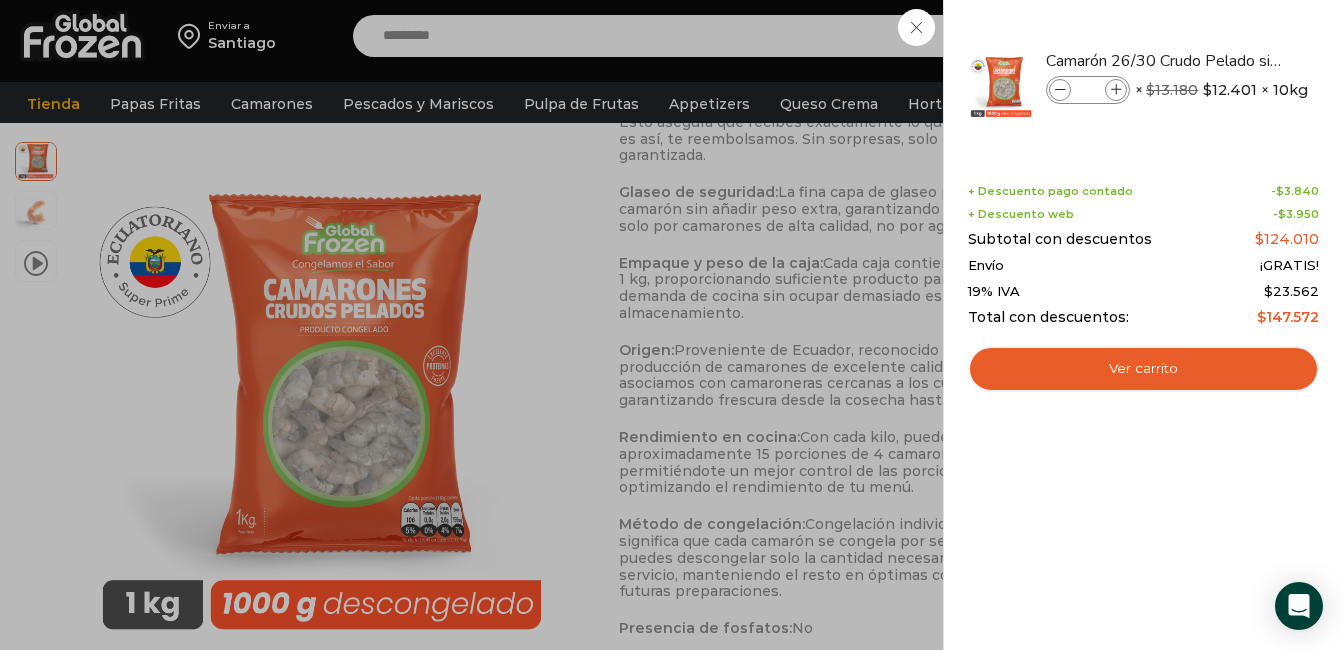 click on "1
Carrito
1
1
Shopping Cart
*" at bounding box center [1273, 36] 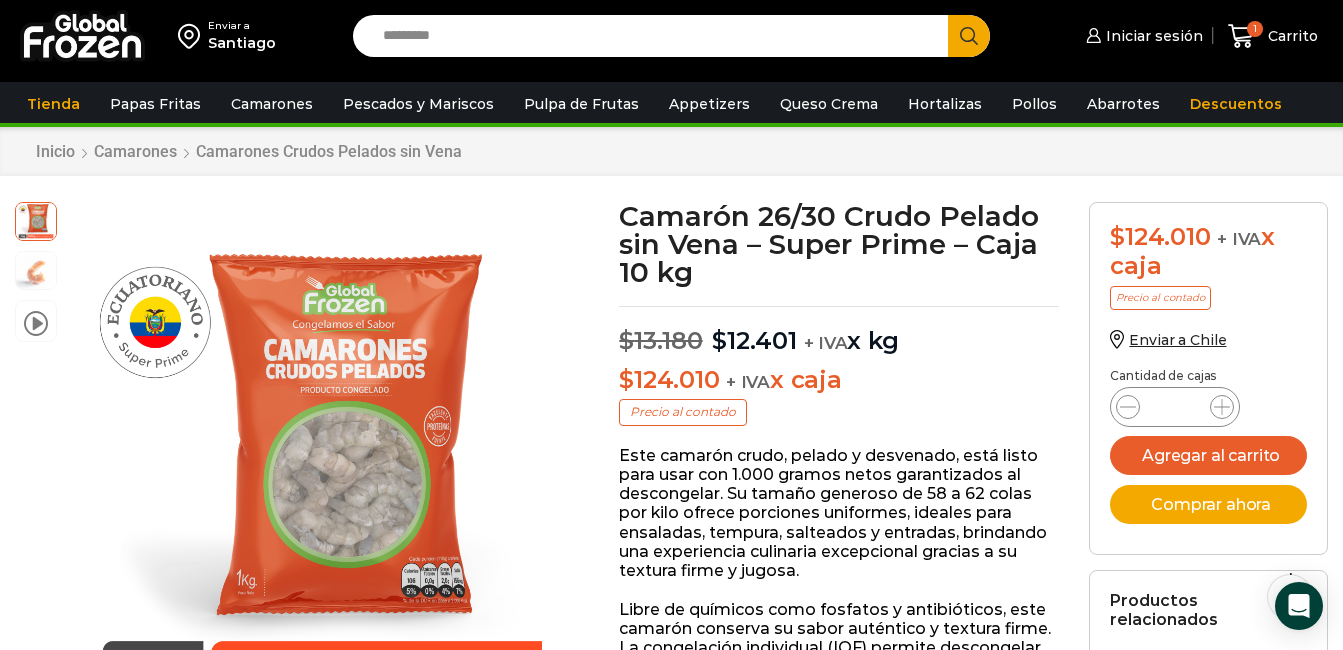 scroll, scrollTop: 0, scrollLeft: 0, axis: both 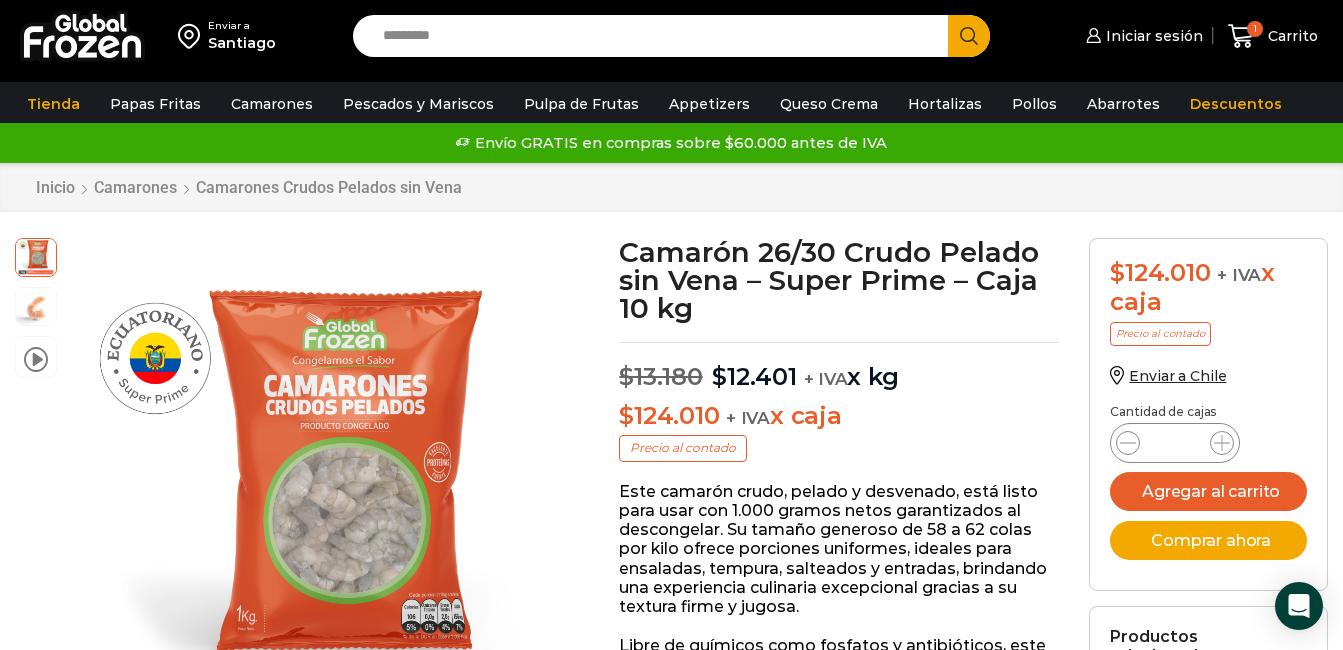 click on "Precio al contado" at bounding box center (683, 448) 